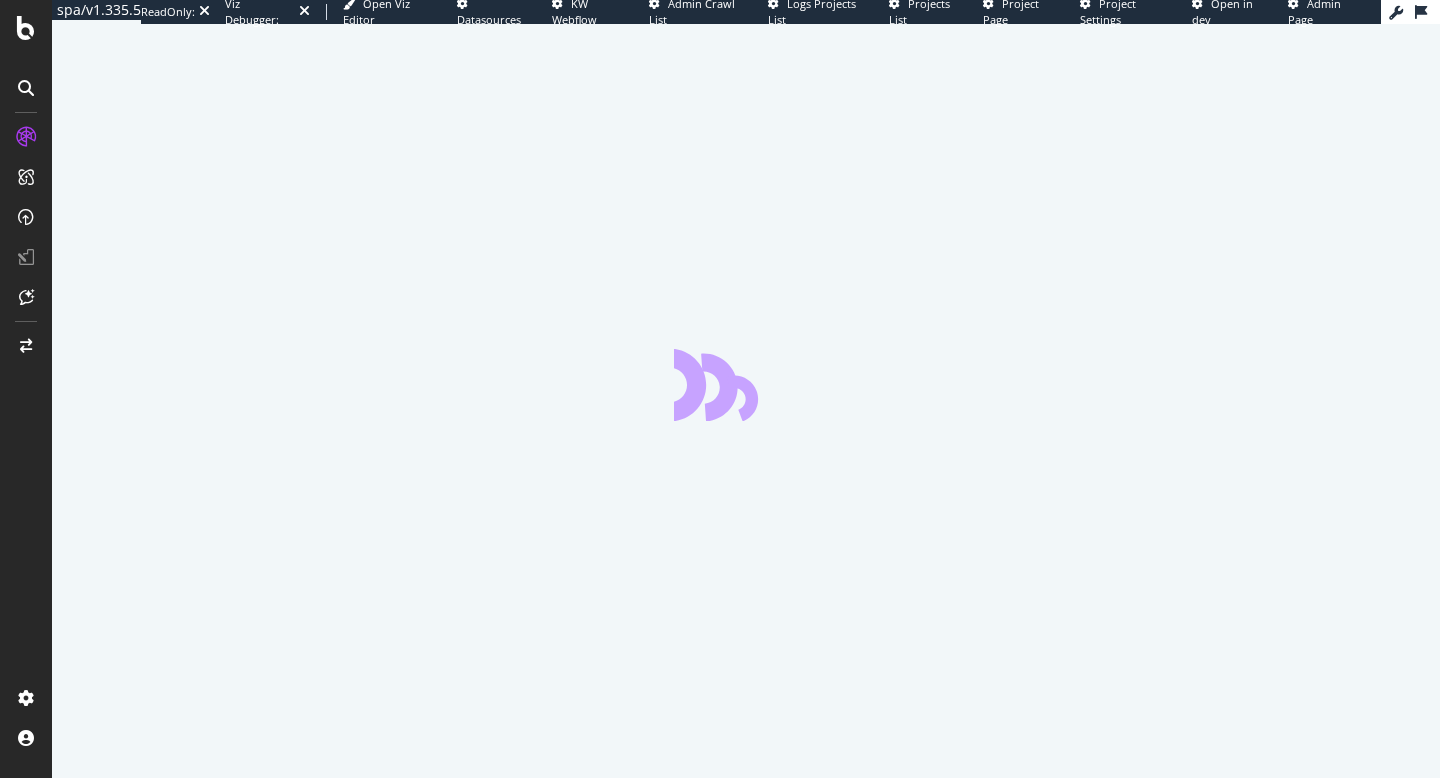 scroll, scrollTop: 0, scrollLeft: 0, axis: both 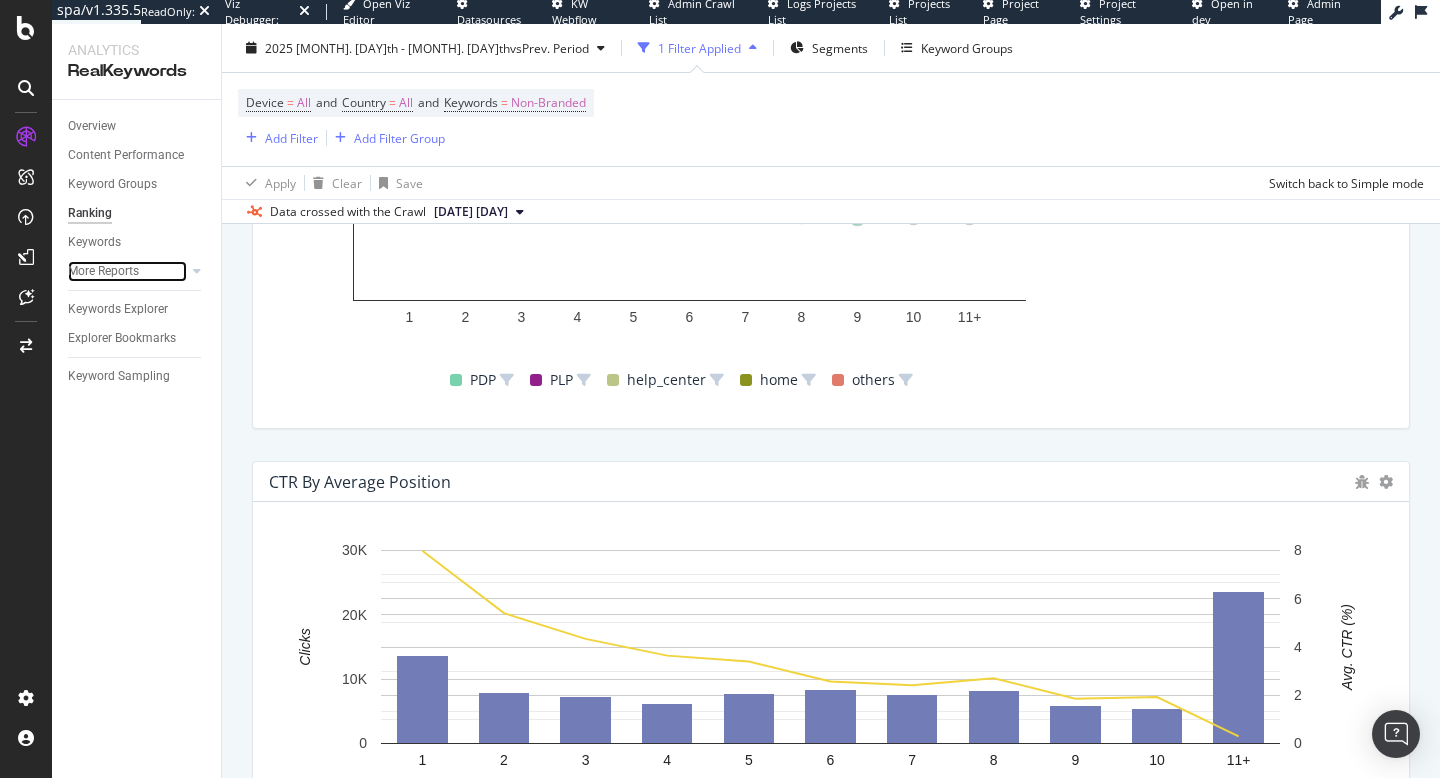 click at bounding box center [177, 271] 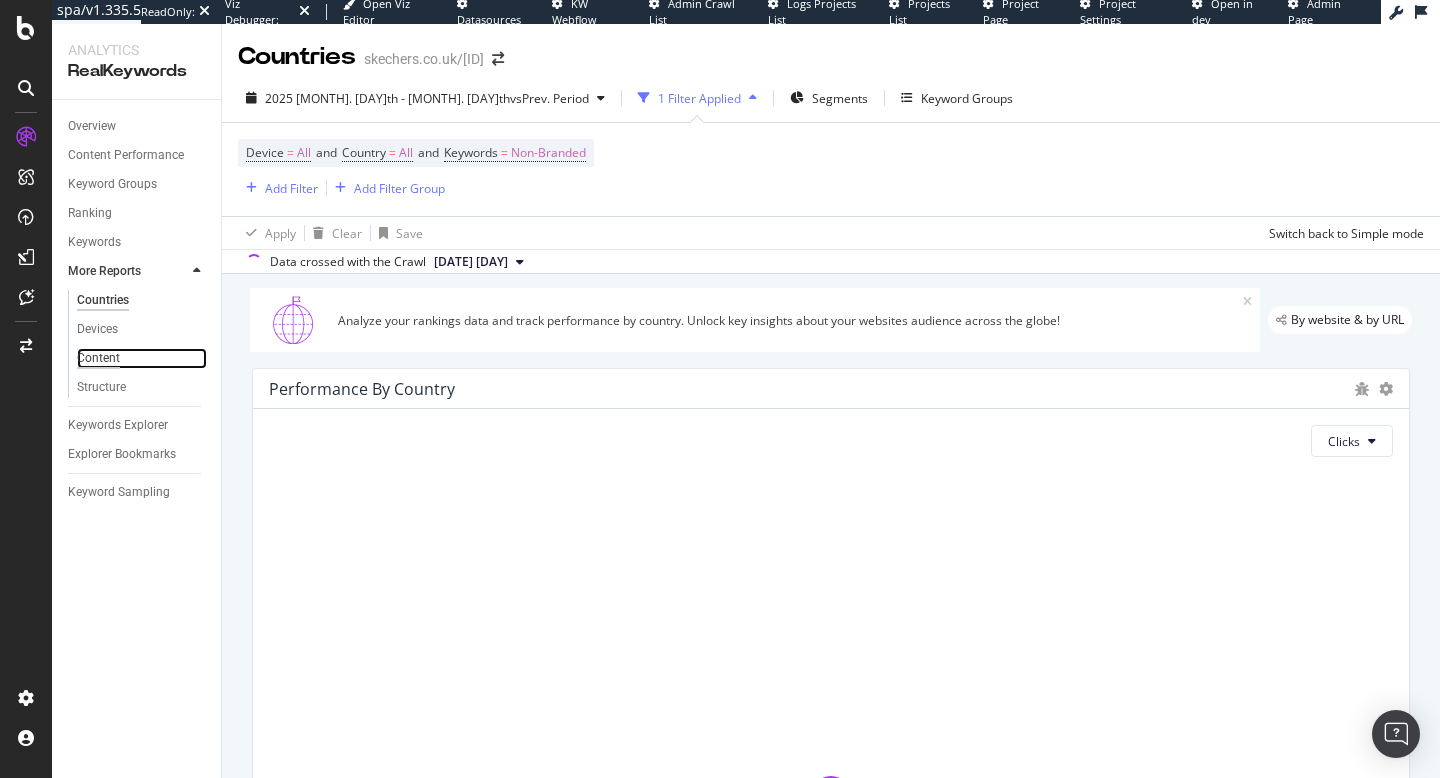 click on "Content" at bounding box center (98, 358) 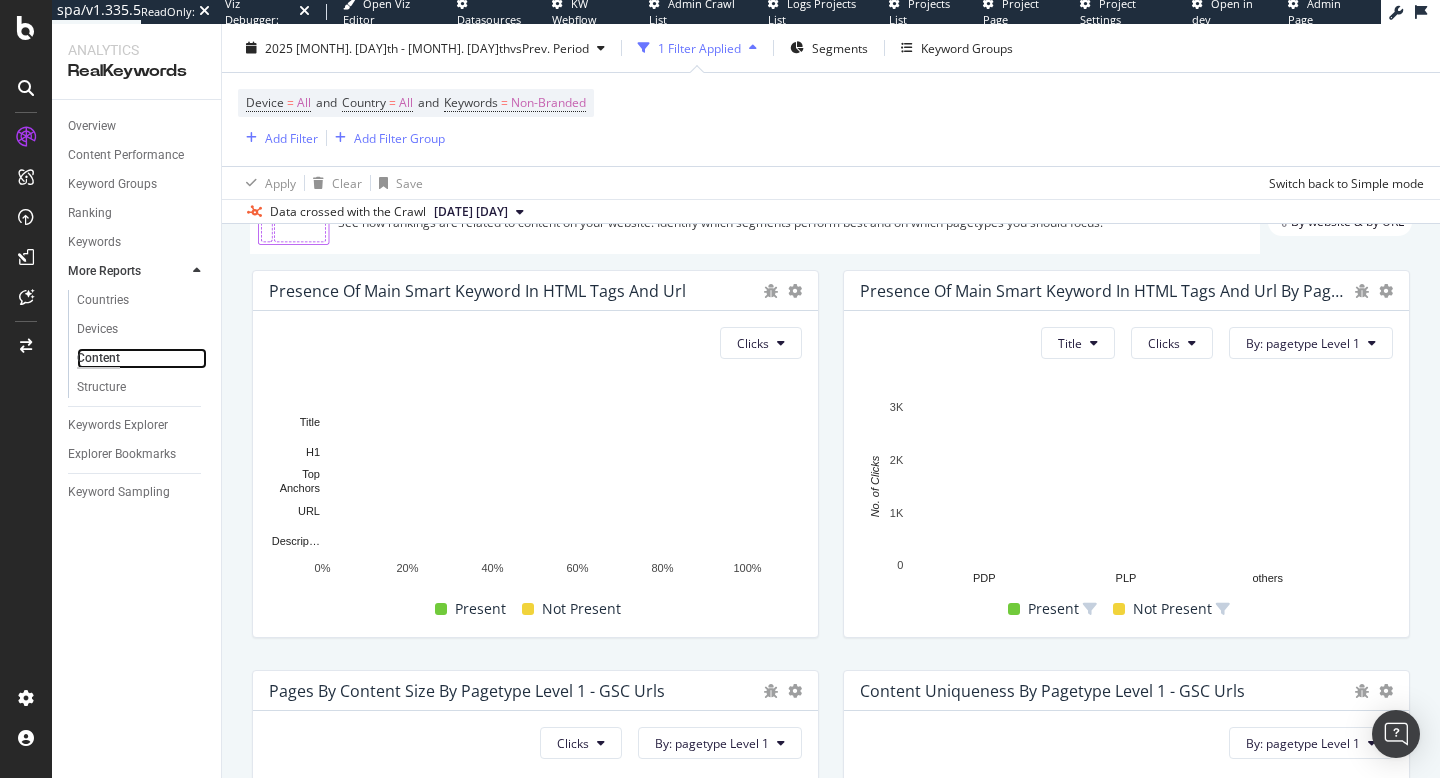 scroll, scrollTop: 104, scrollLeft: 0, axis: vertical 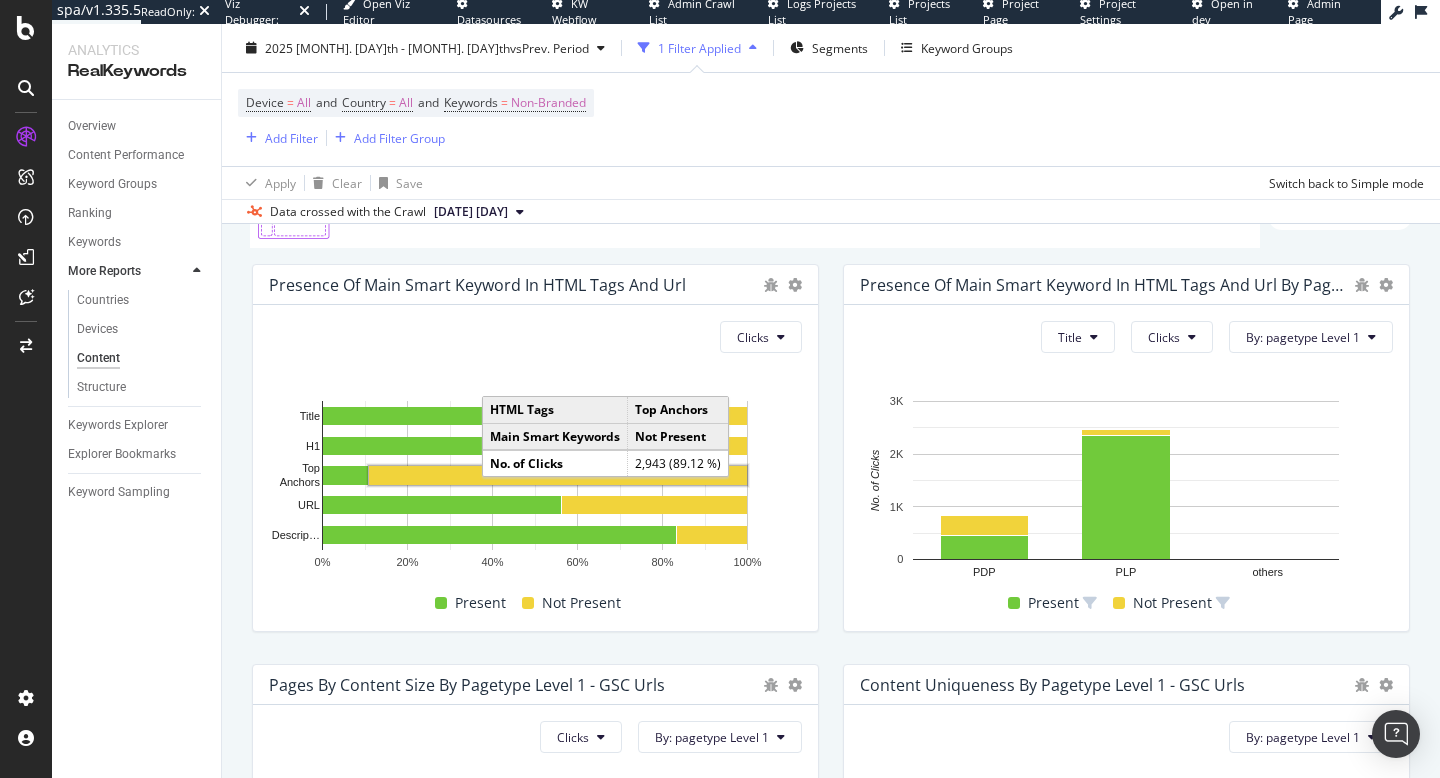 click 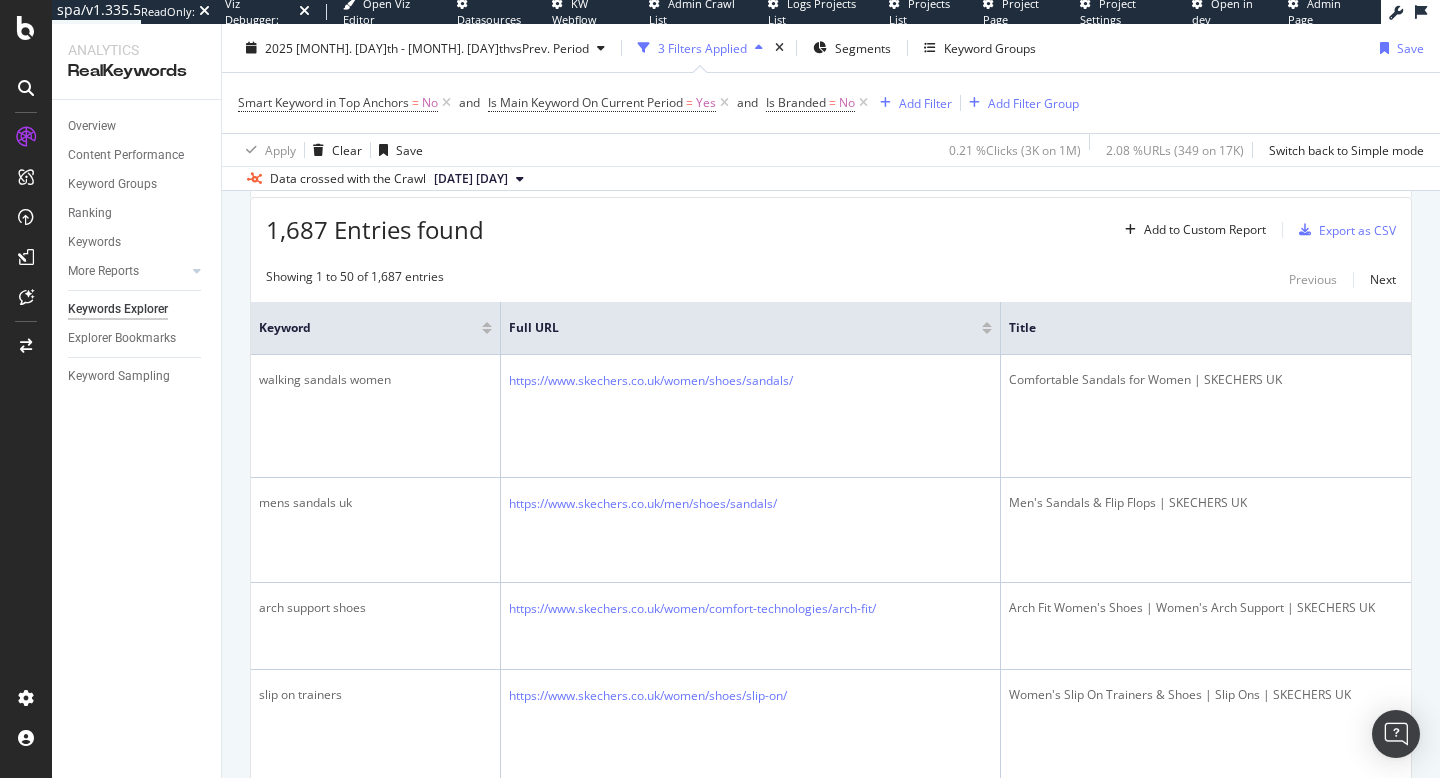 scroll, scrollTop: 618, scrollLeft: 0, axis: vertical 